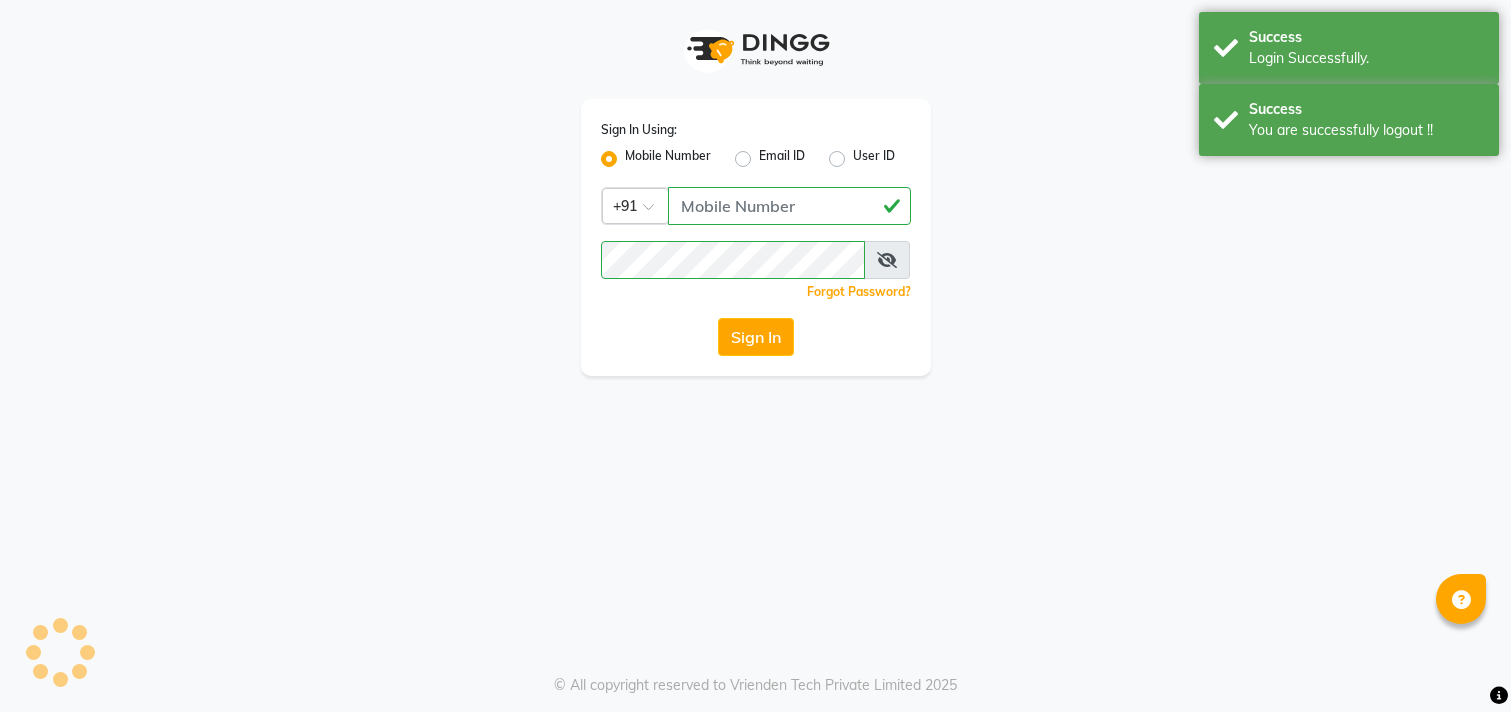 scroll, scrollTop: 0, scrollLeft: 0, axis: both 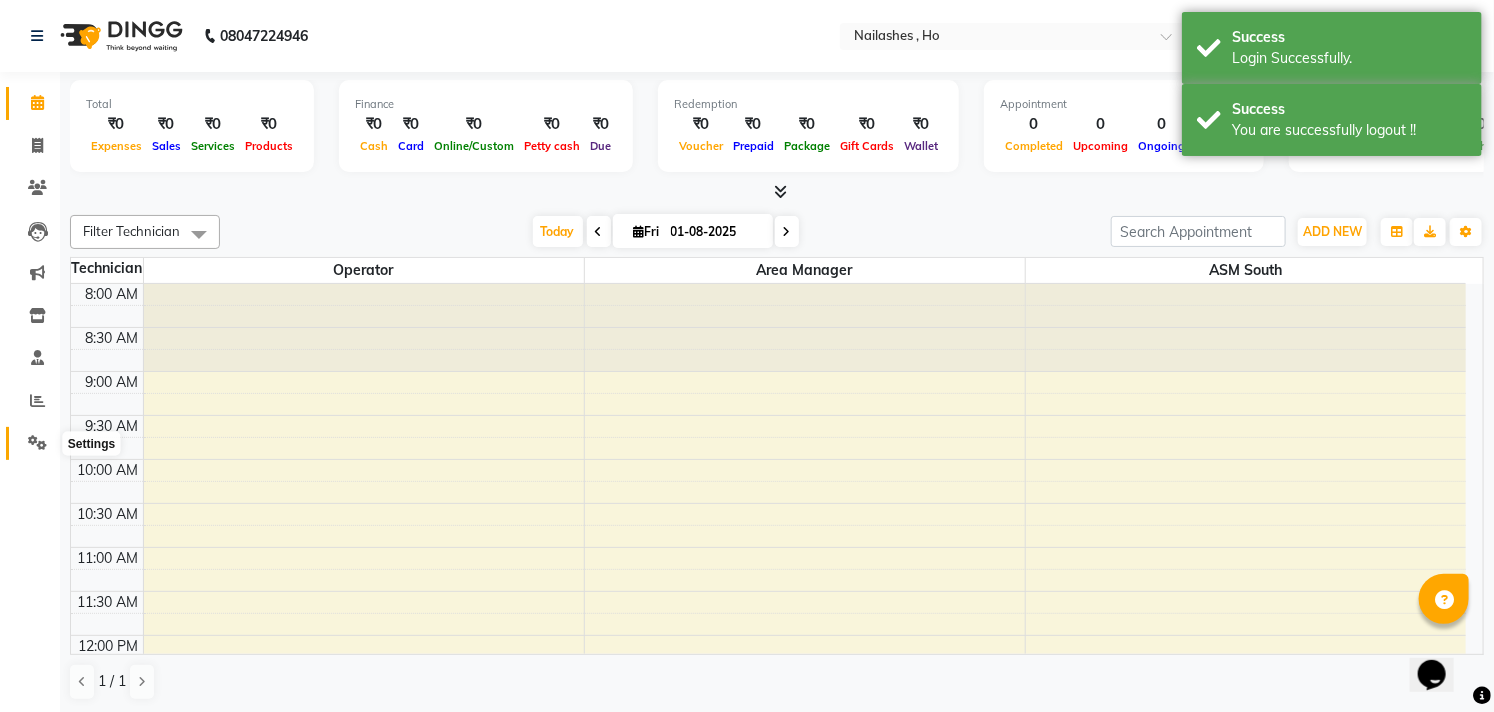 click 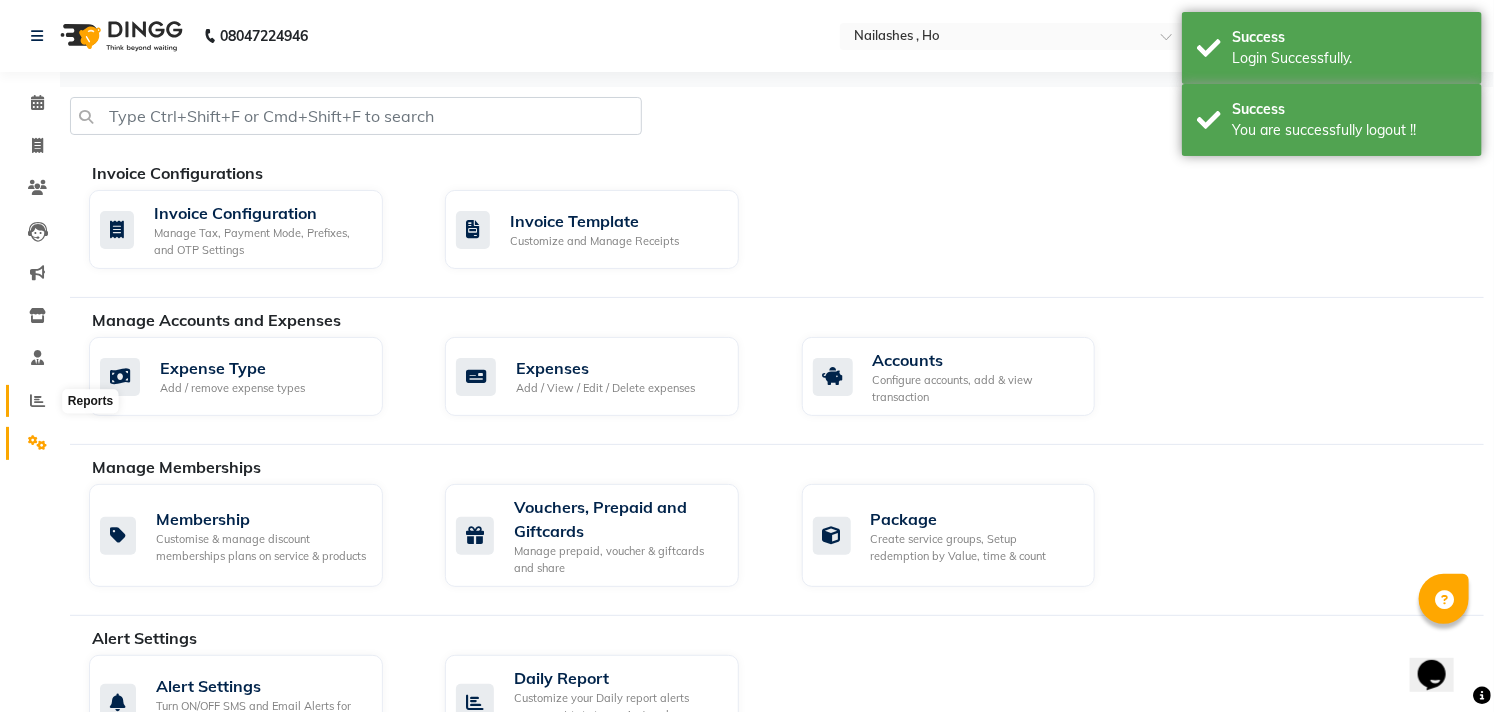 click 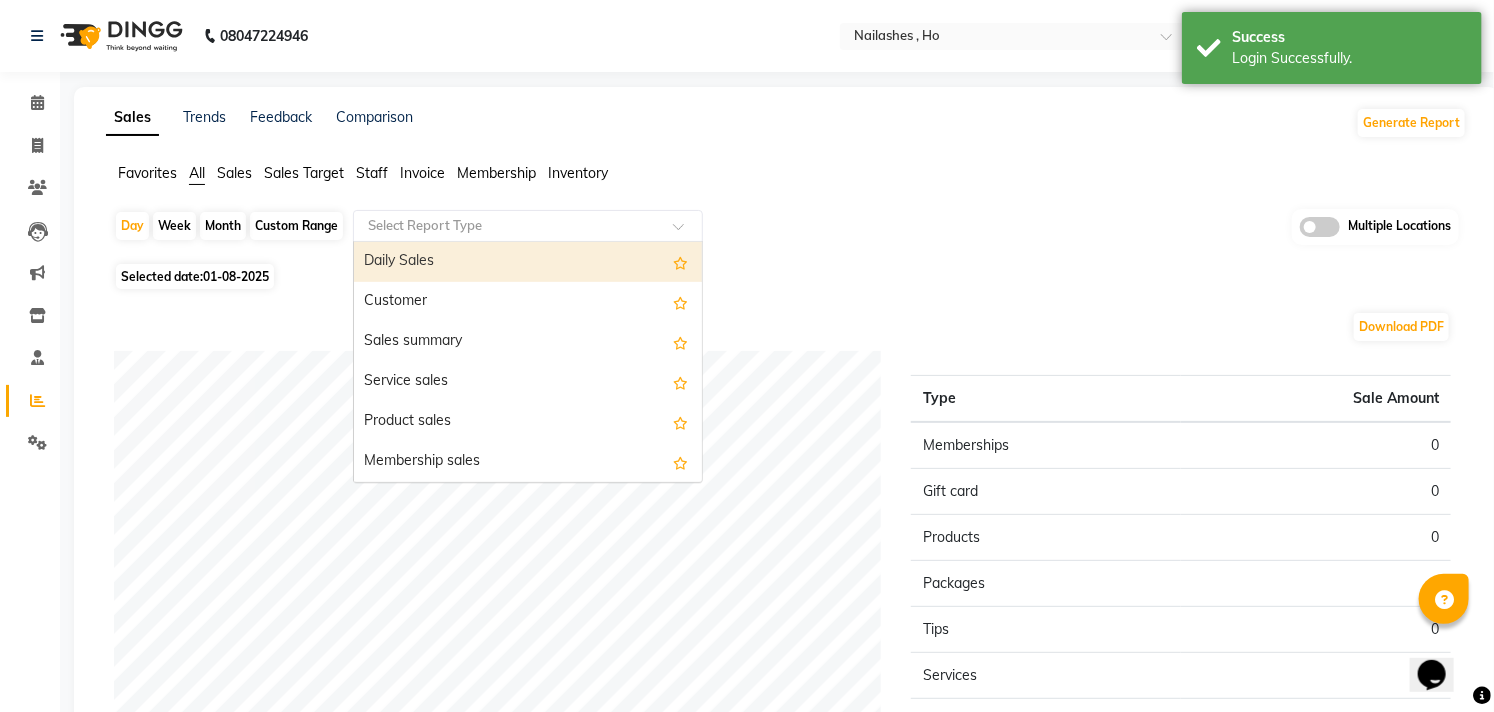 click on "Select Report Type" 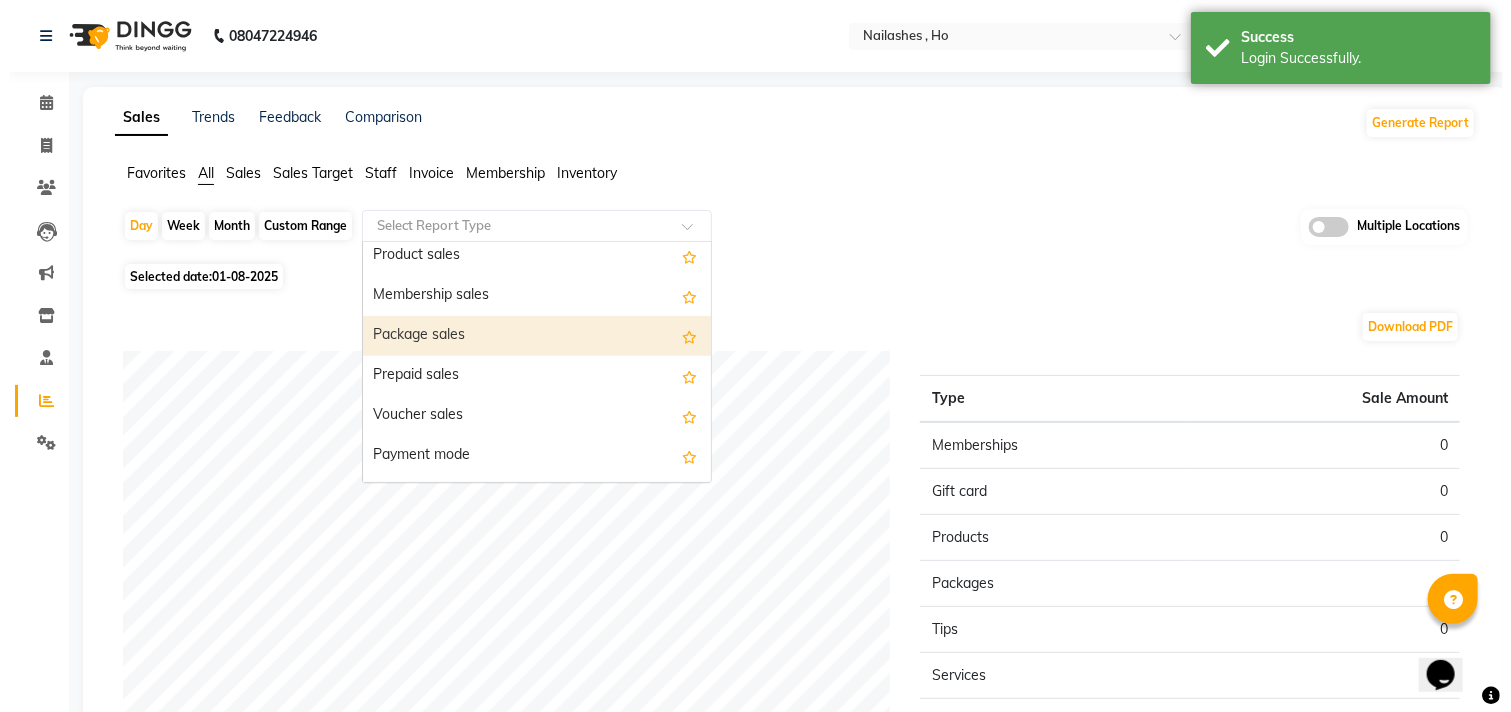 scroll, scrollTop: 222, scrollLeft: 0, axis: vertical 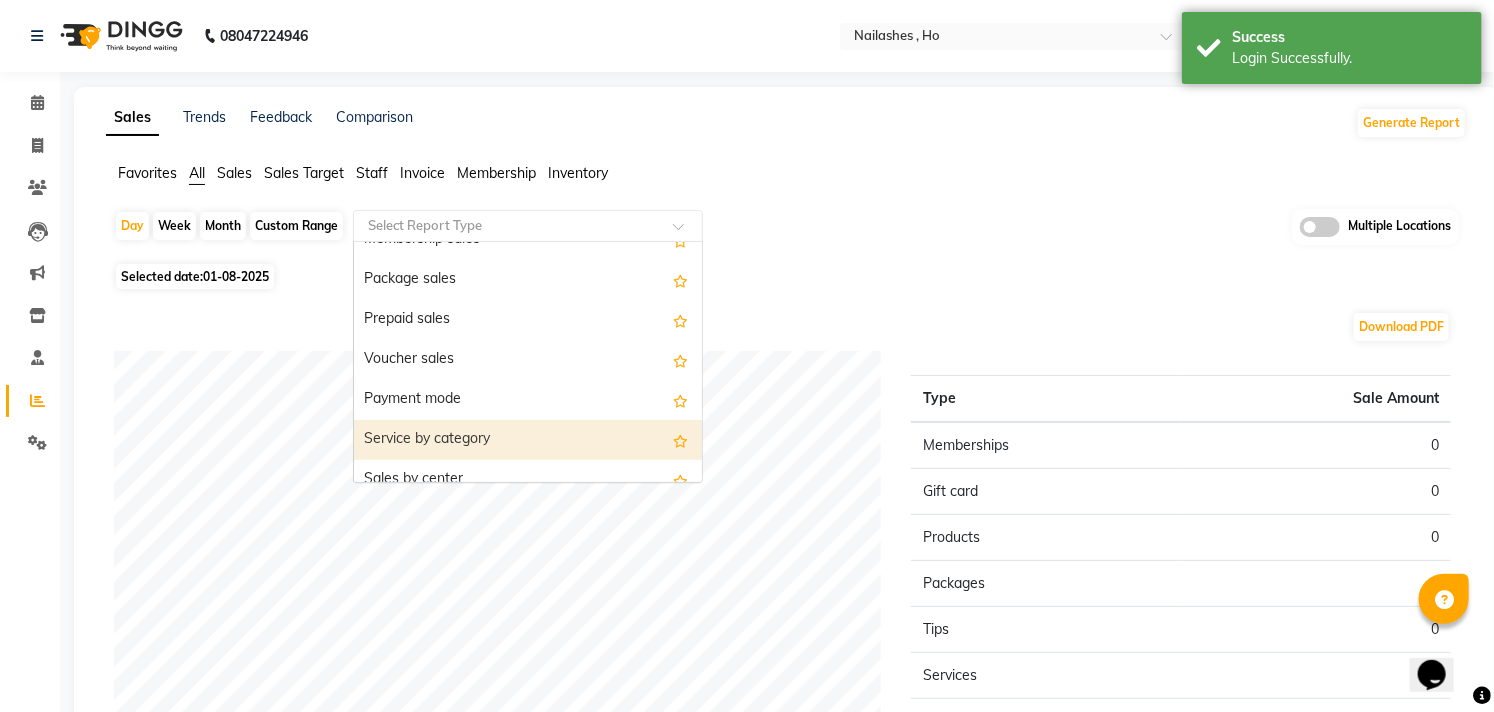 click on "Service by category" at bounding box center (528, 440) 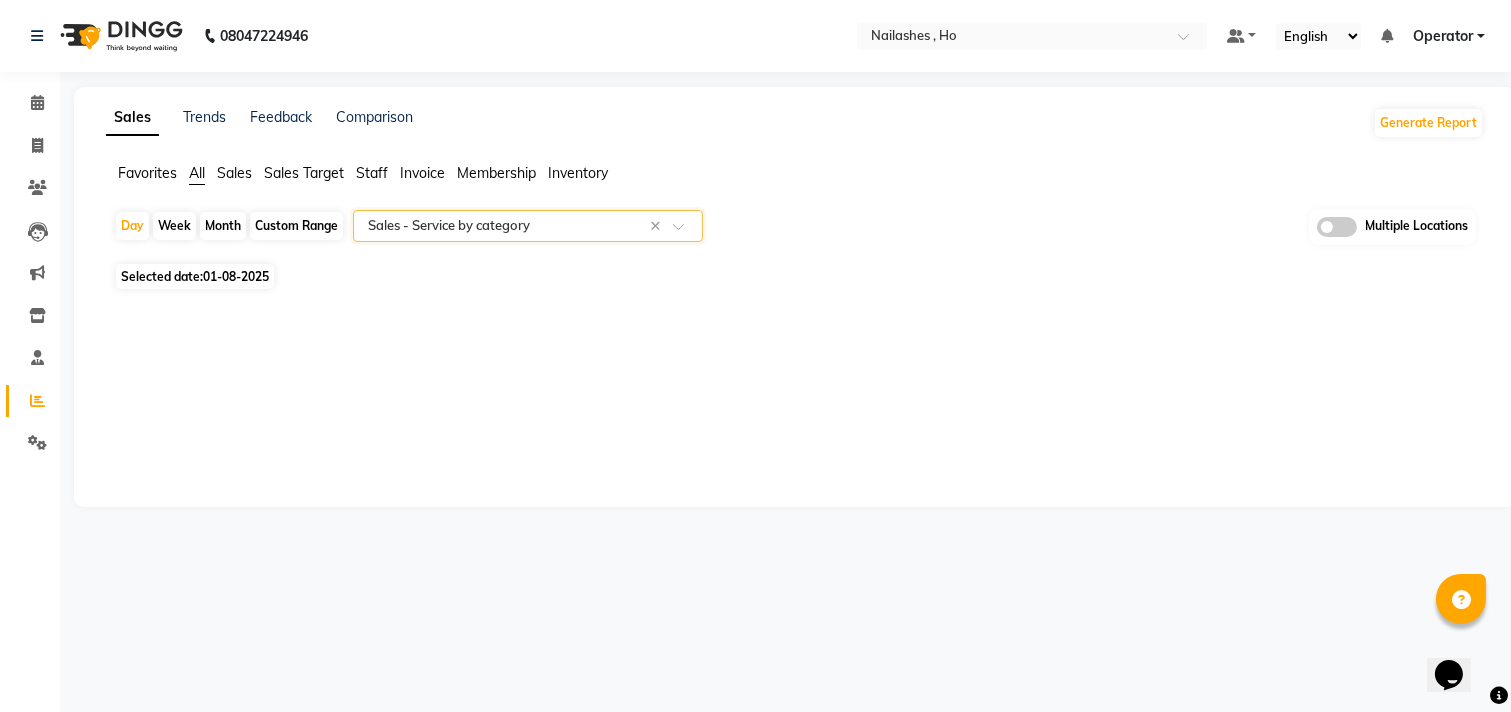 click on "Day   Week   Month   Custom Range  Select Report Type × Sales -  Service by category × Multiple Locations" 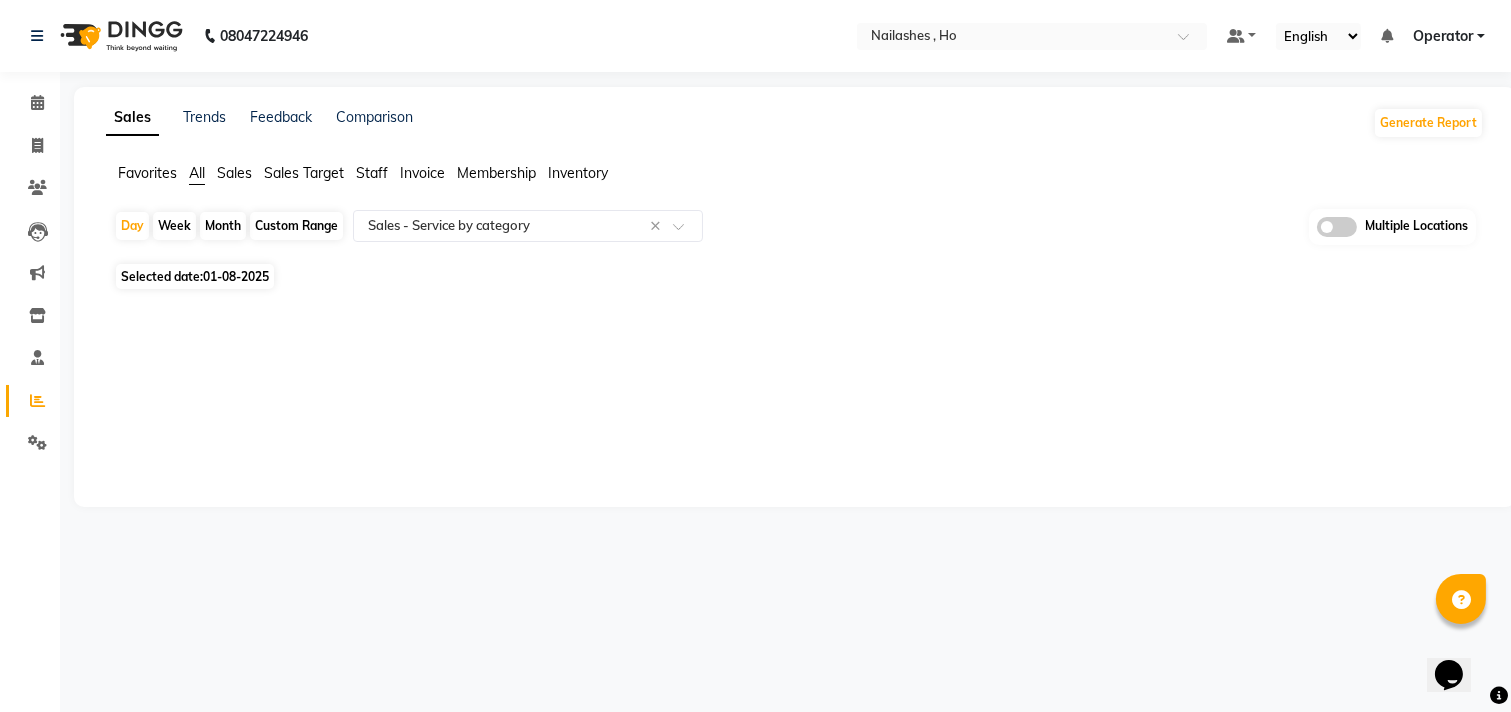 click on "Custom Range" 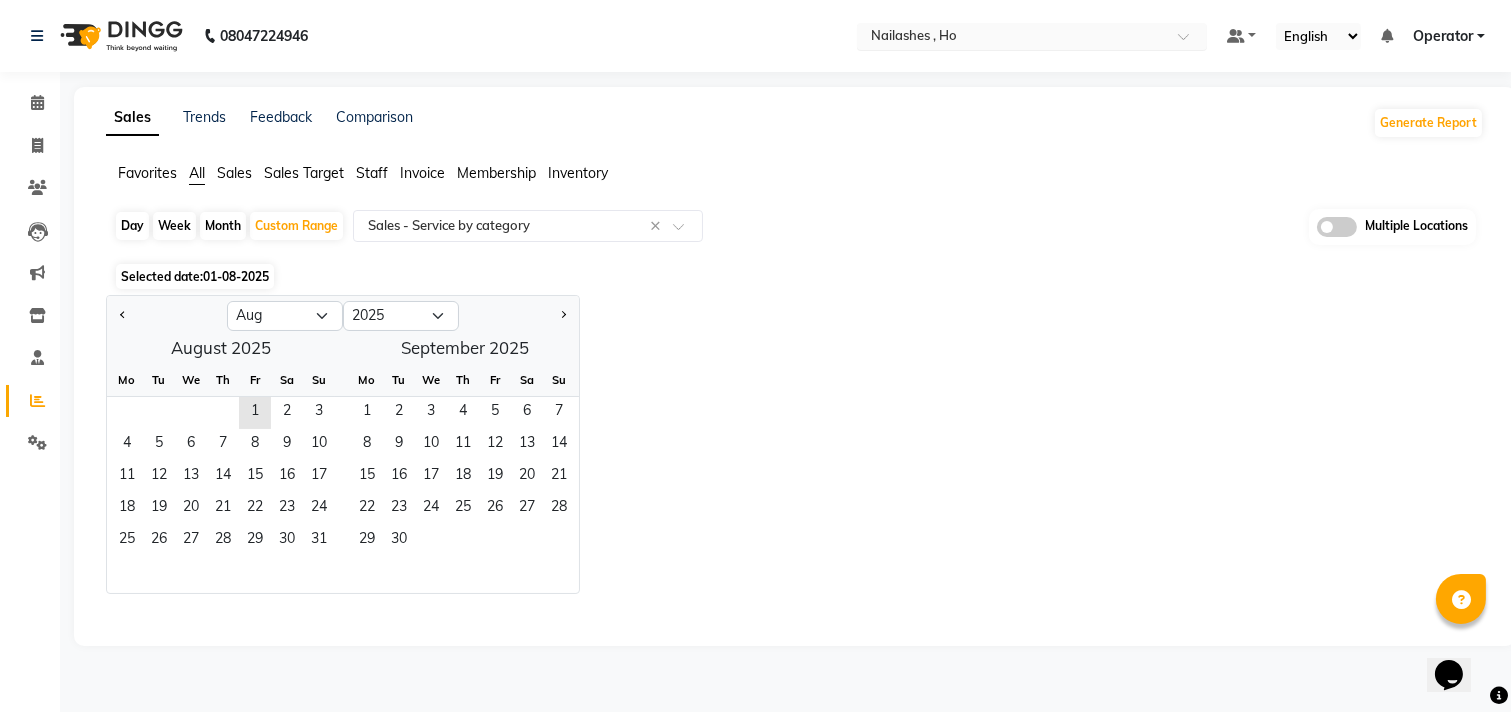 click at bounding box center (1012, 38) 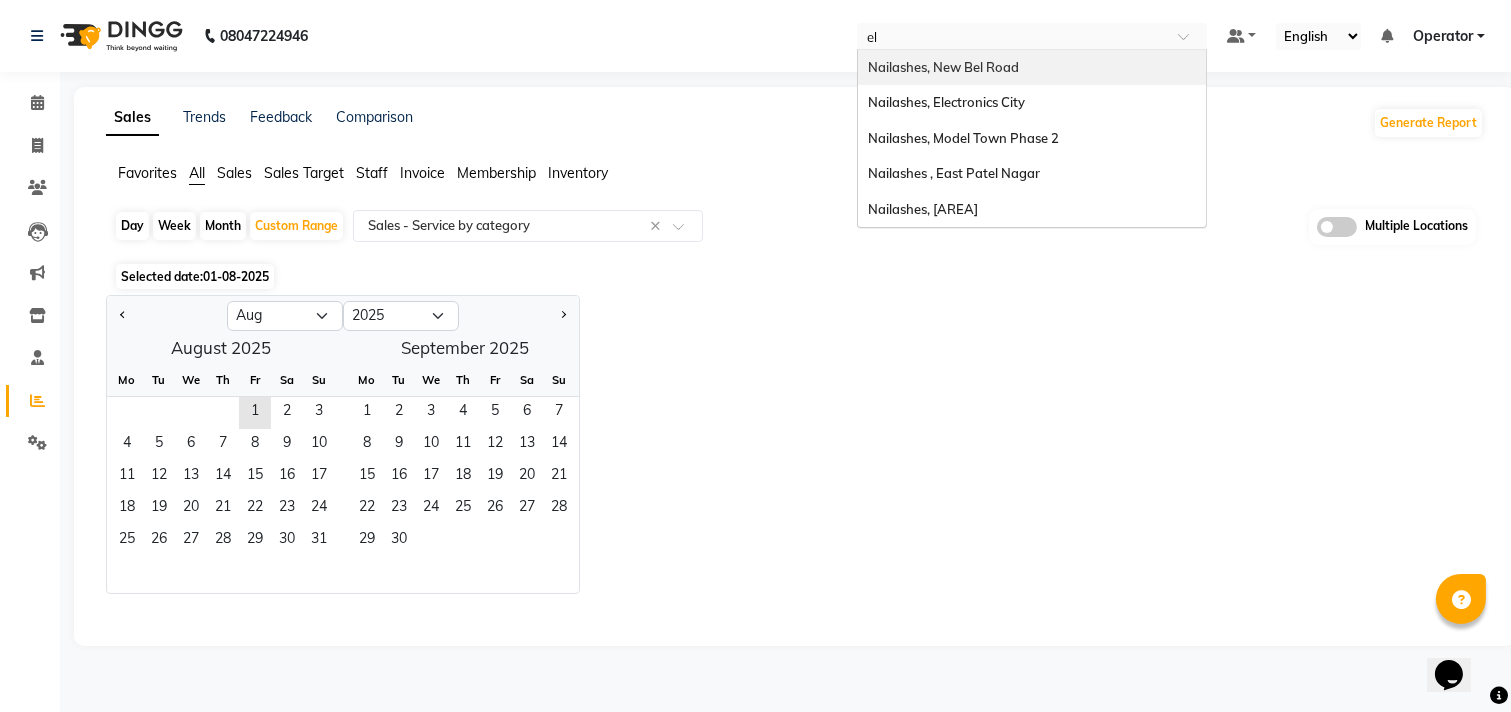 type on "ele" 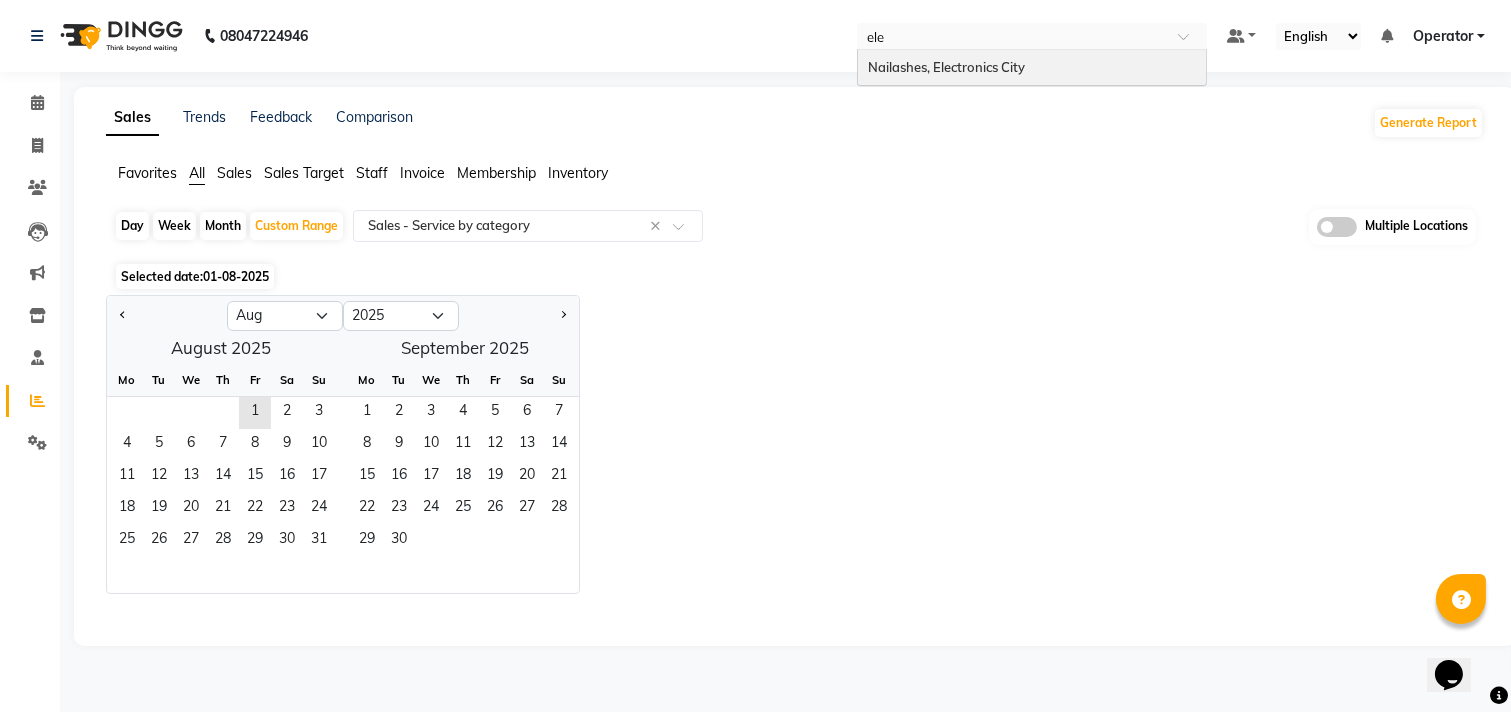 type 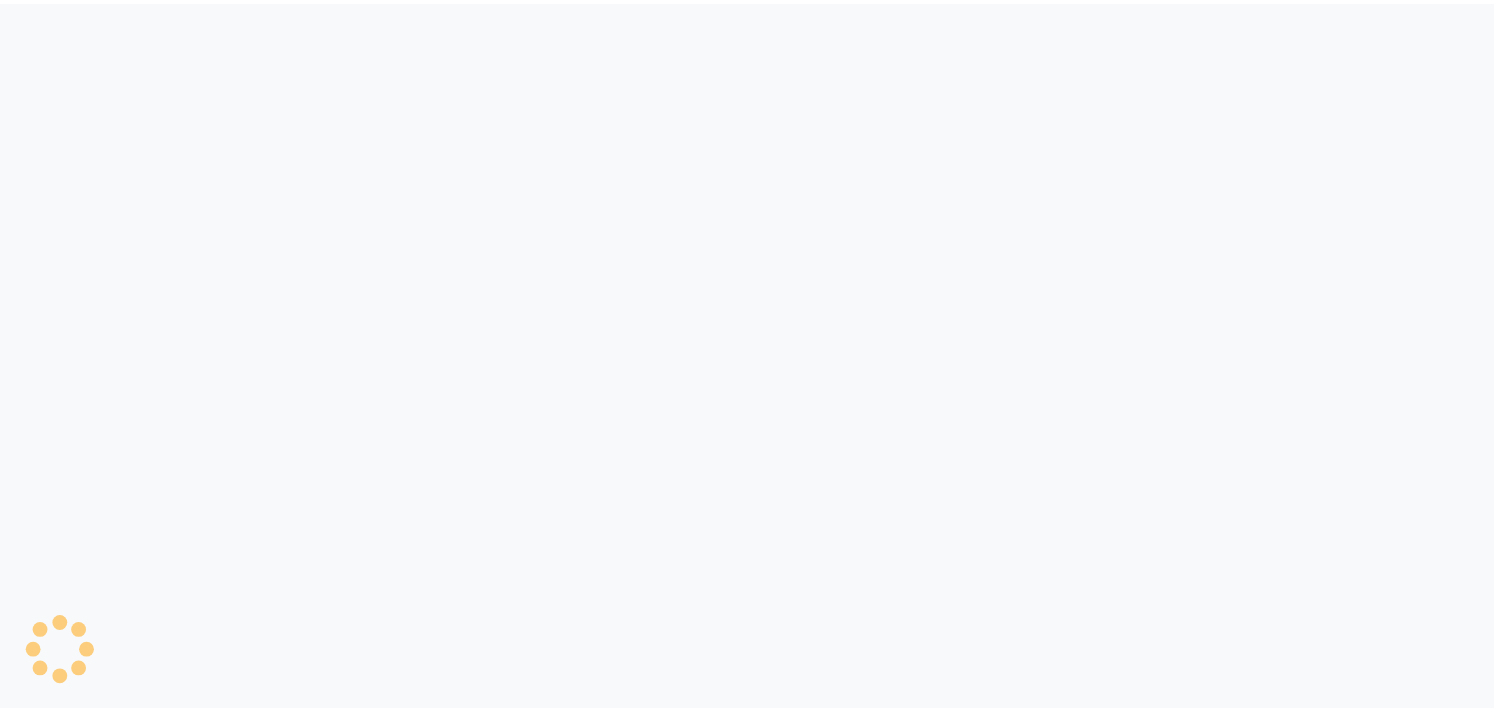 scroll, scrollTop: 0, scrollLeft: 0, axis: both 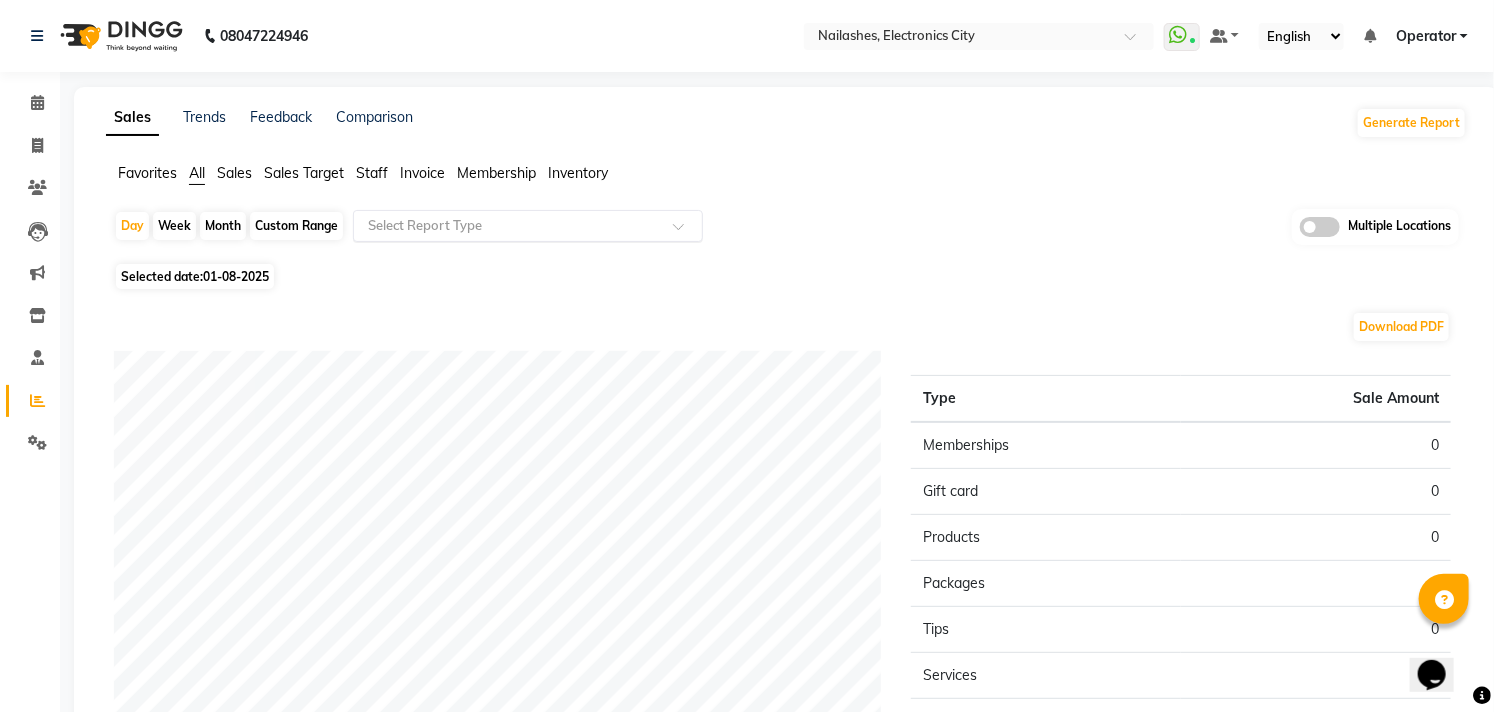 click 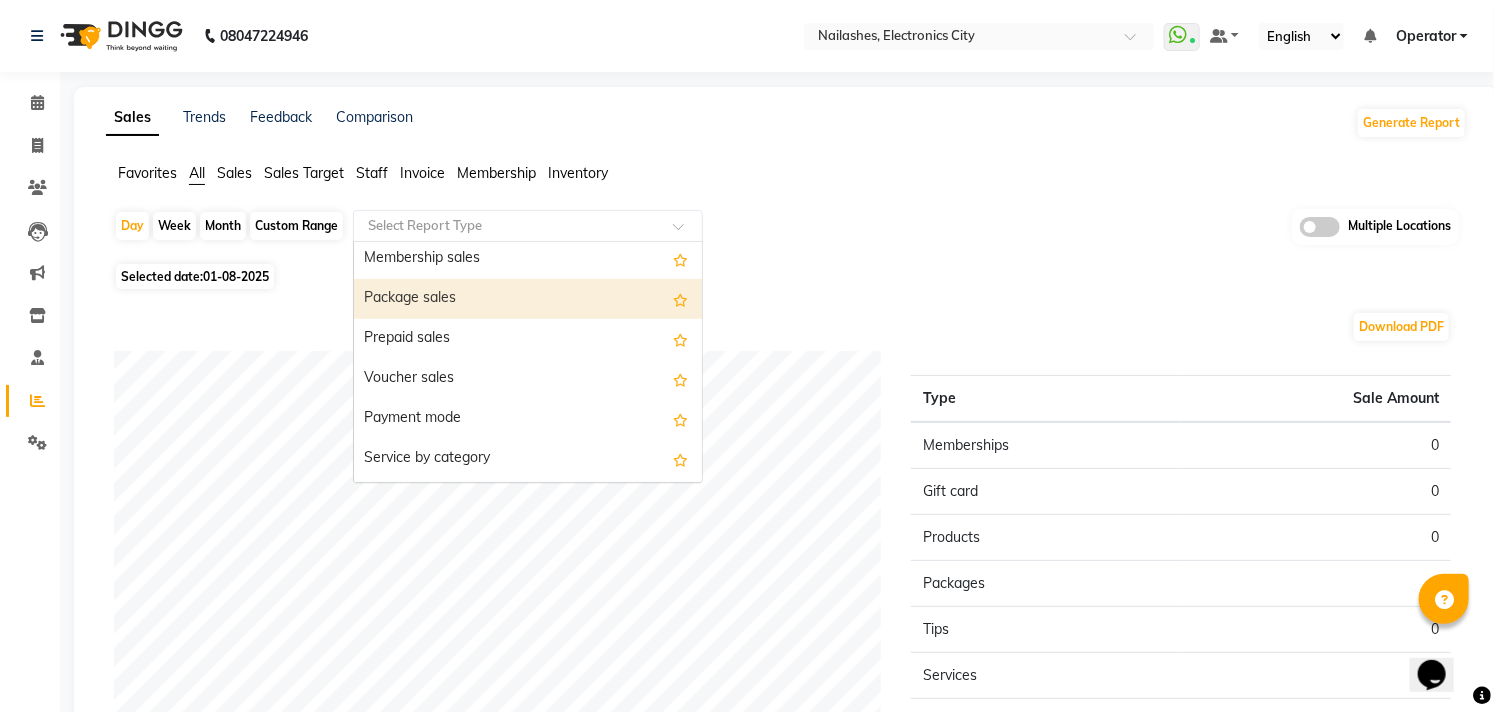 scroll, scrollTop: 222, scrollLeft: 0, axis: vertical 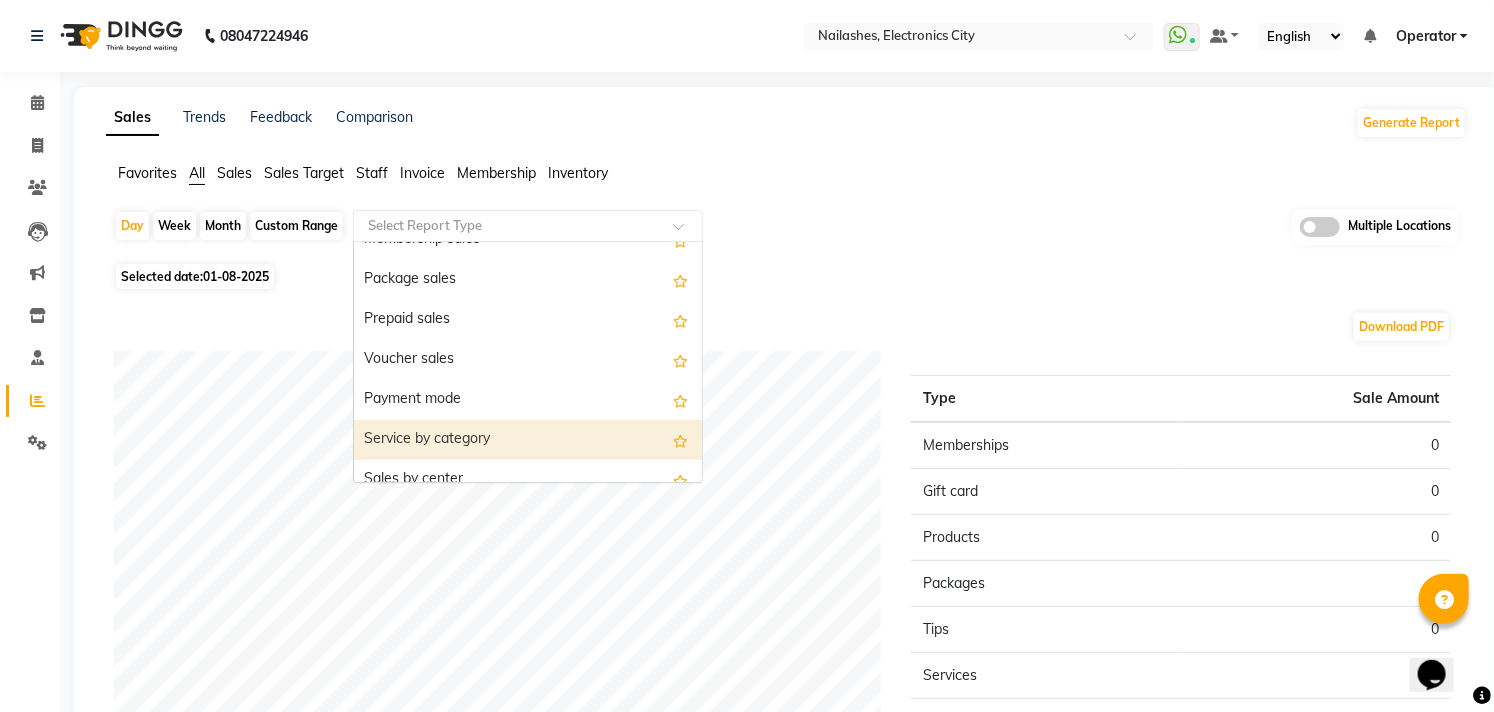 click on "Service by category" at bounding box center (528, 440) 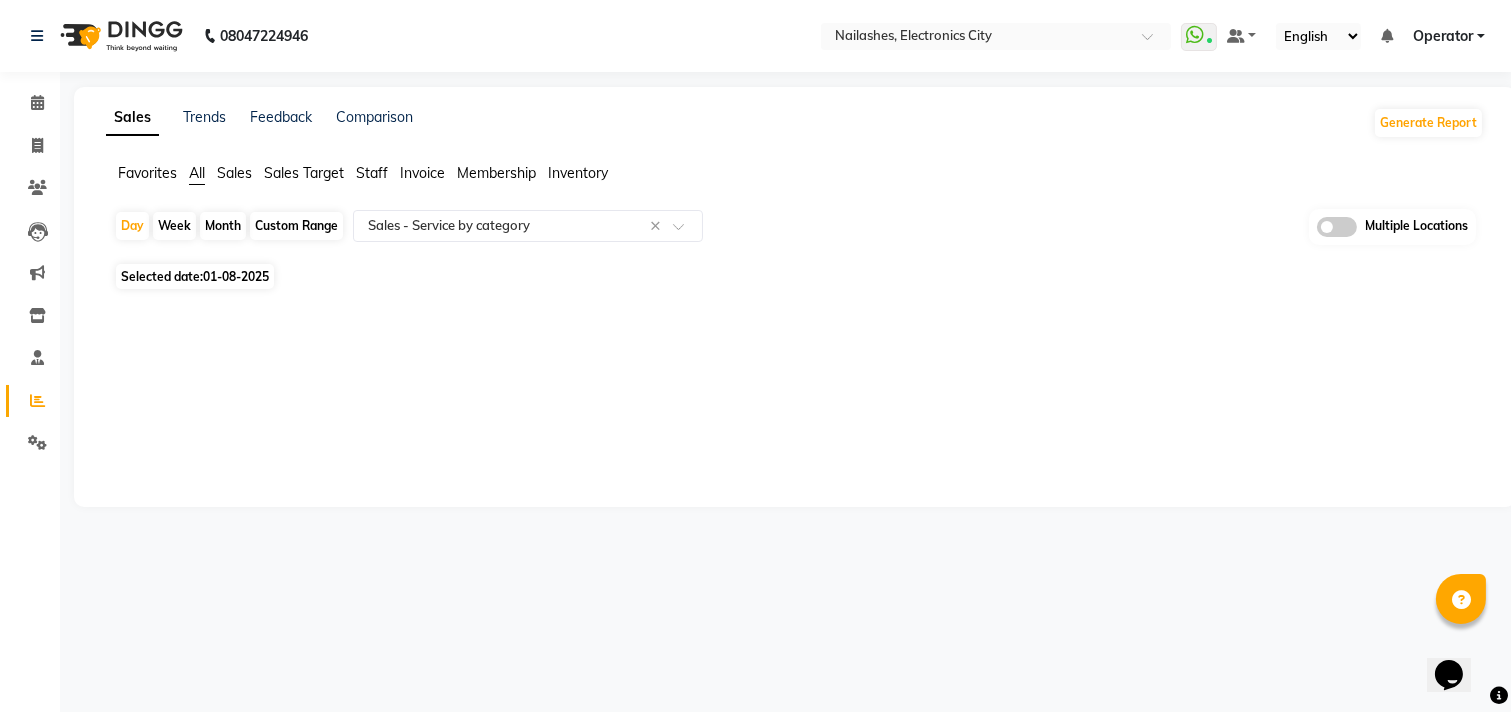 click on "Custom Range" 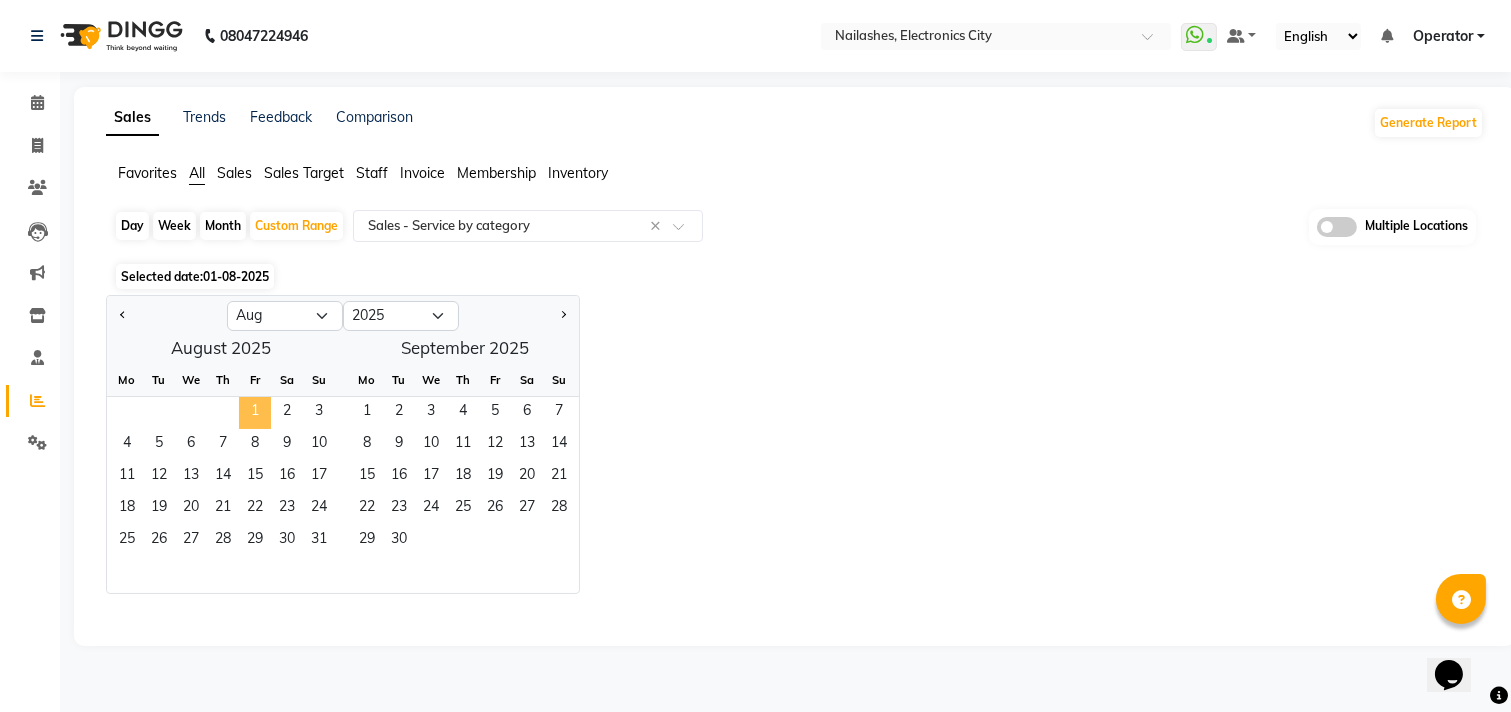 click on "1" 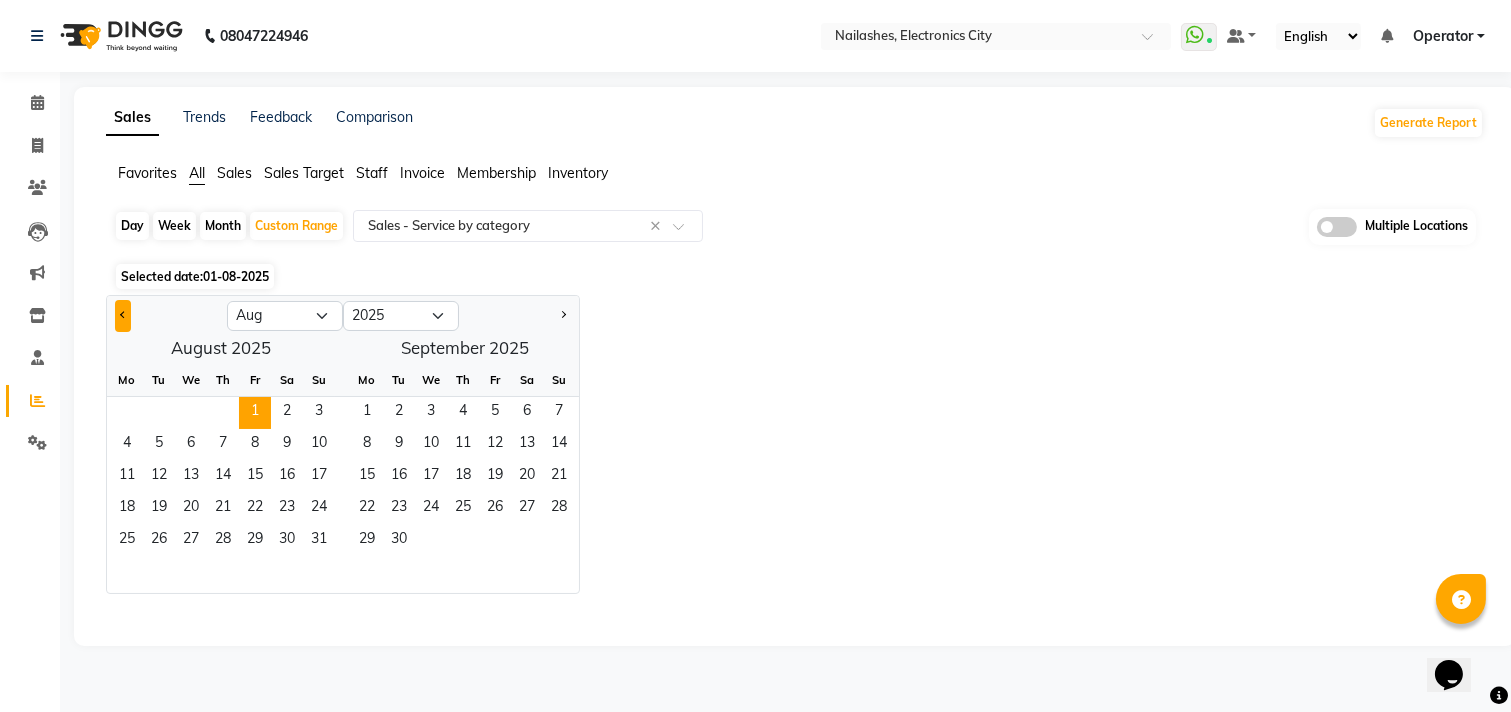click 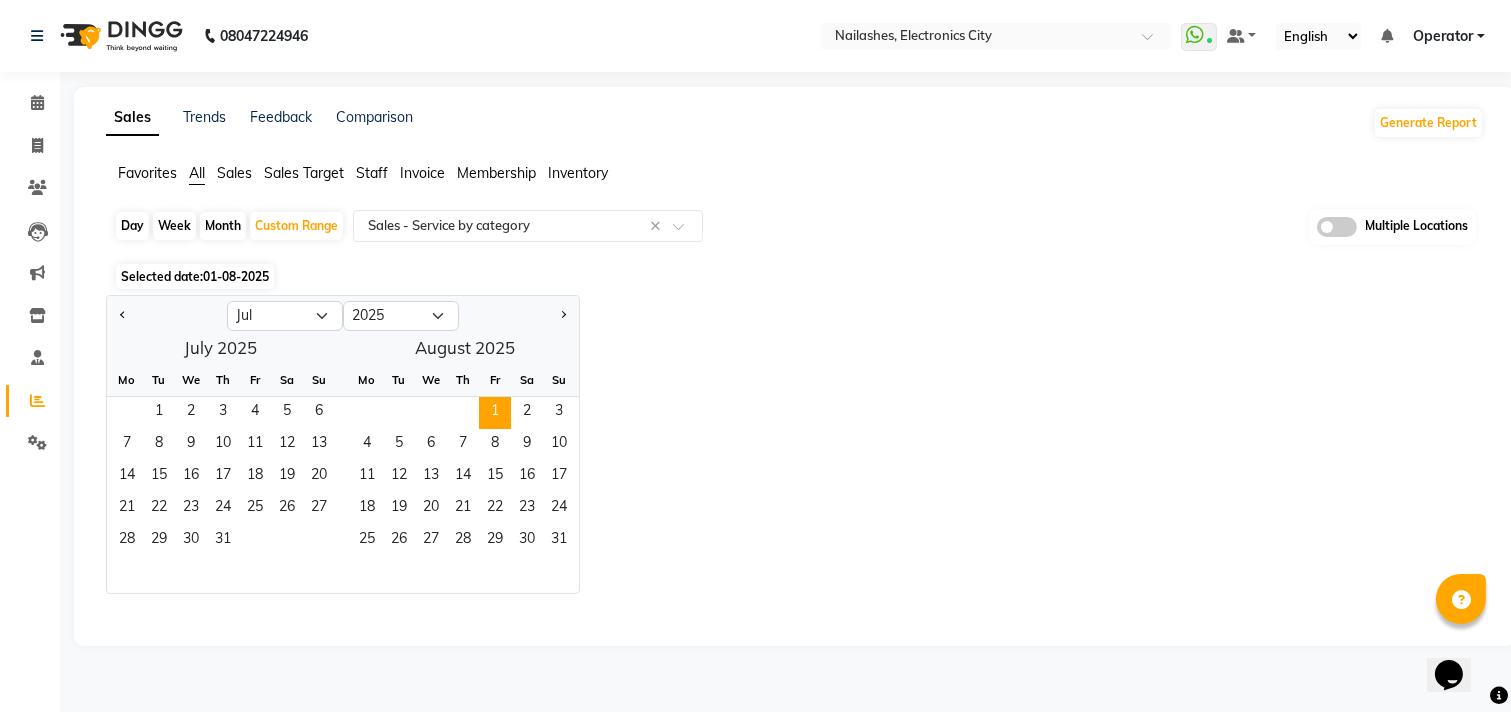 click on "Month" 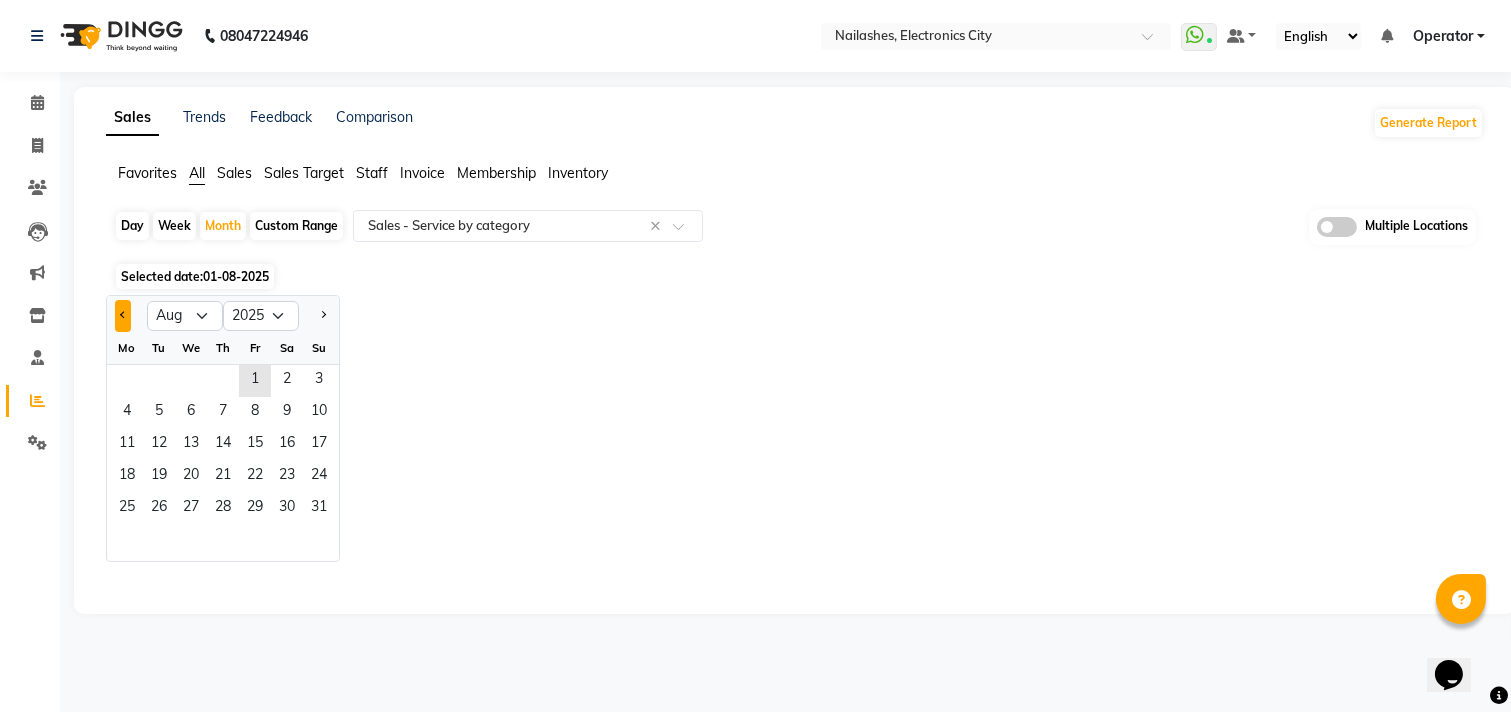click 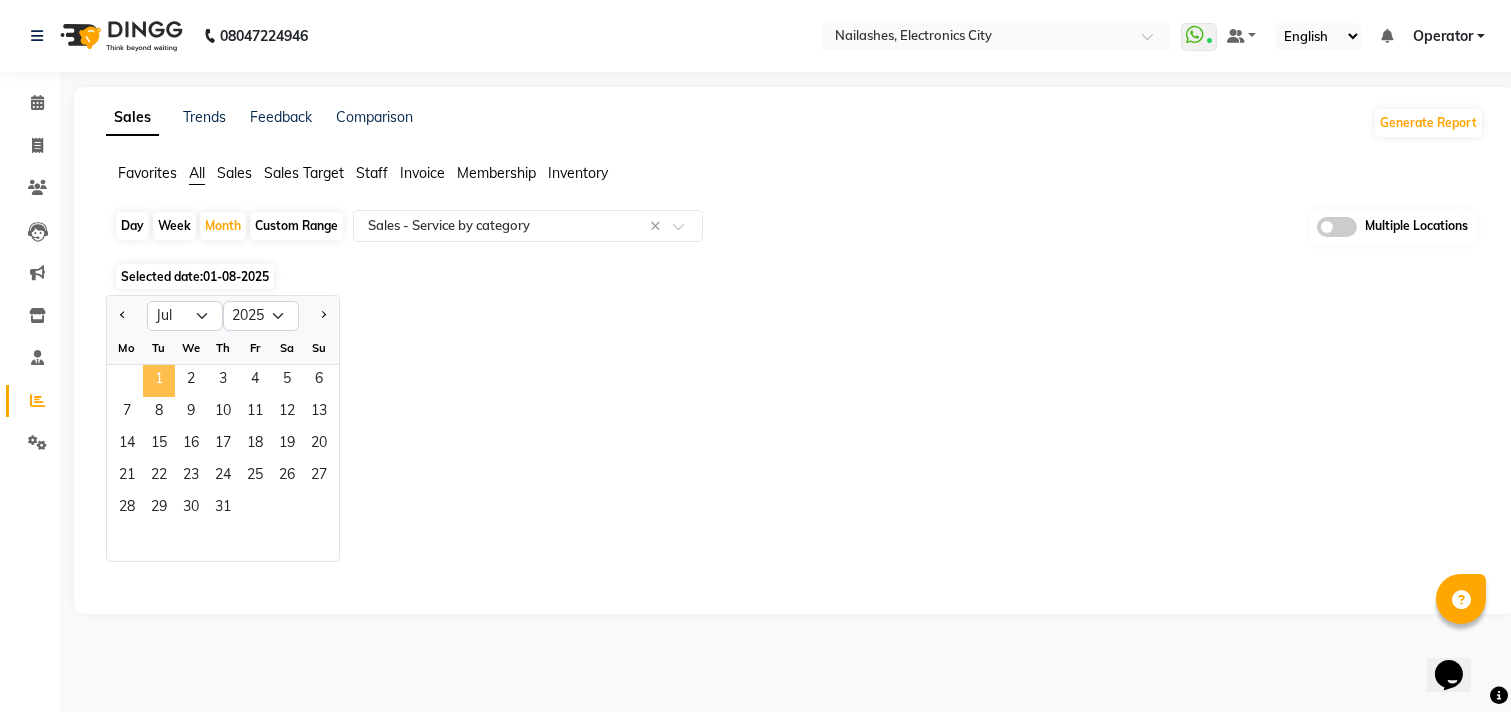 click on "1" 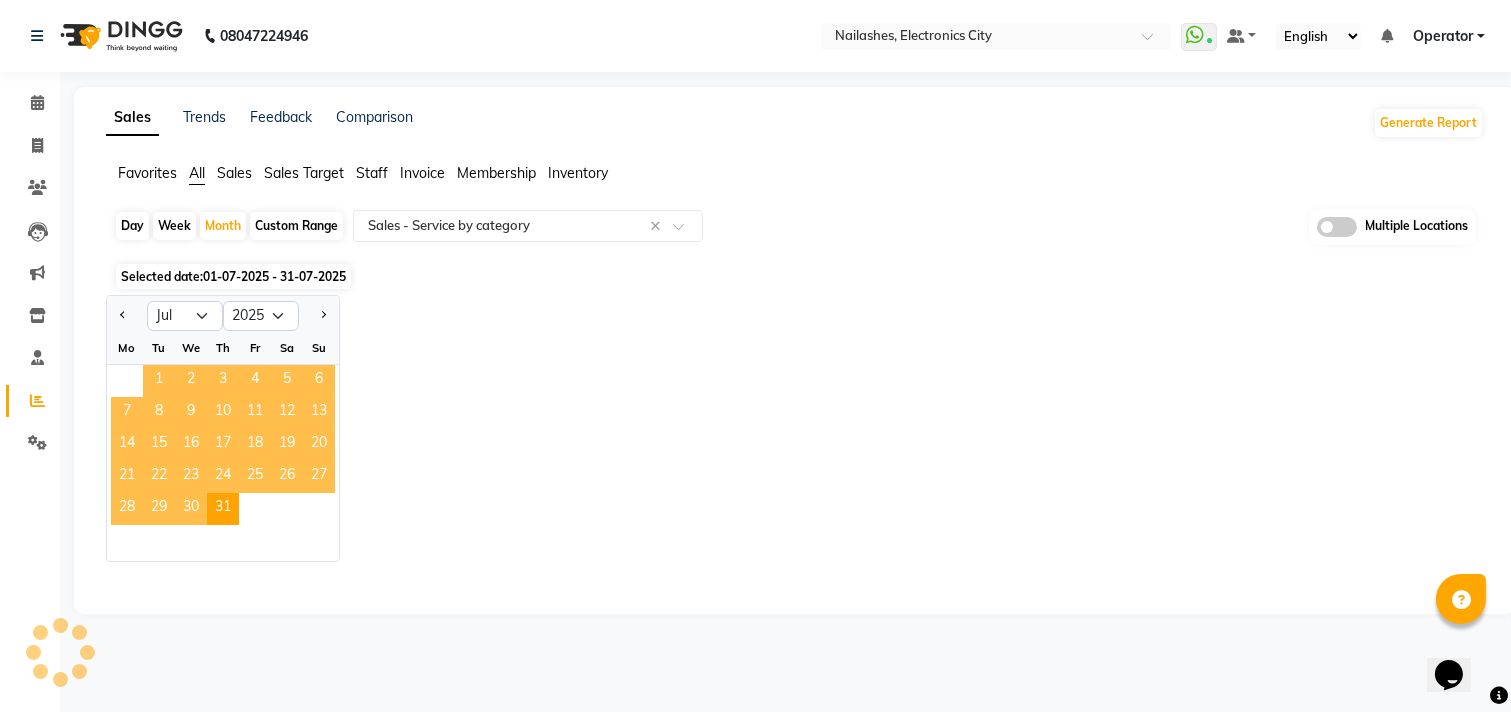 select on "full_report" 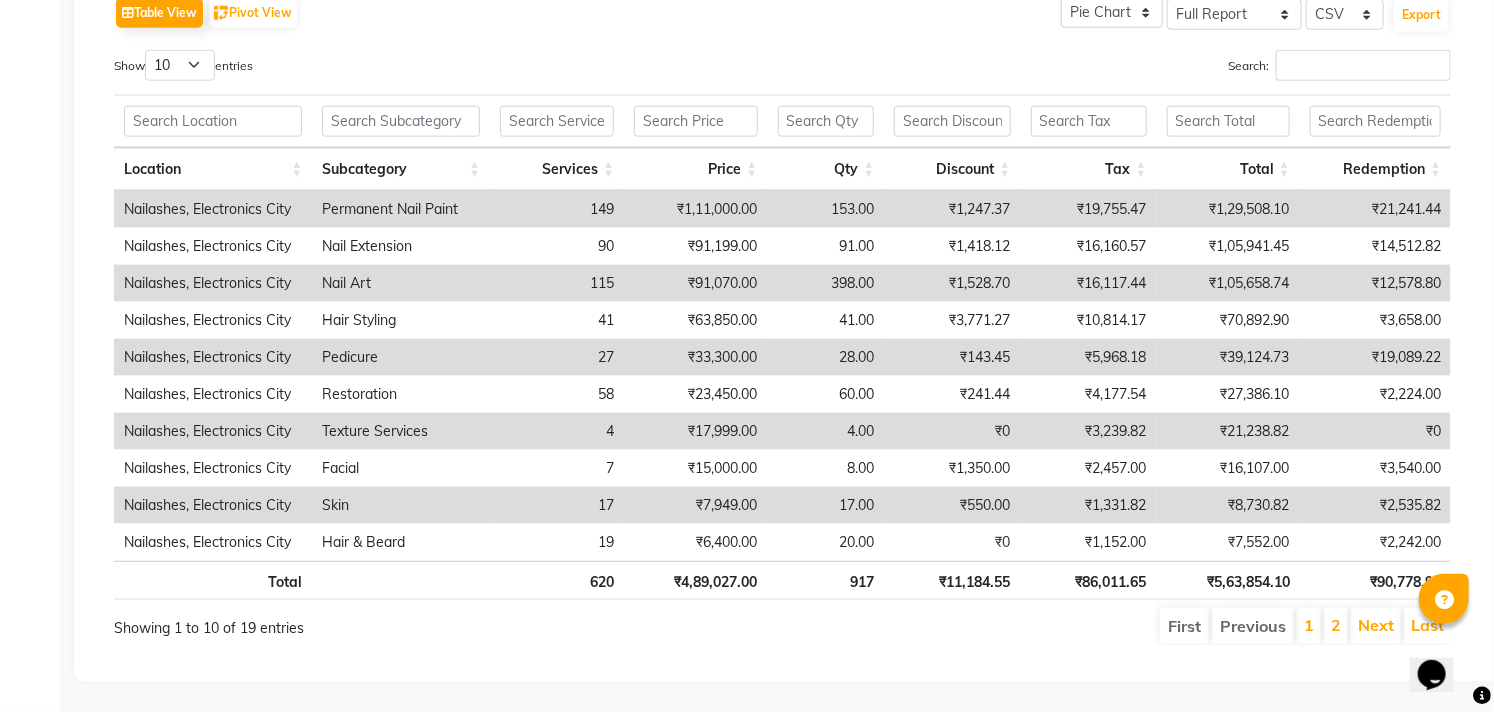 scroll, scrollTop: 1060, scrollLeft: 0, axis: vertical 